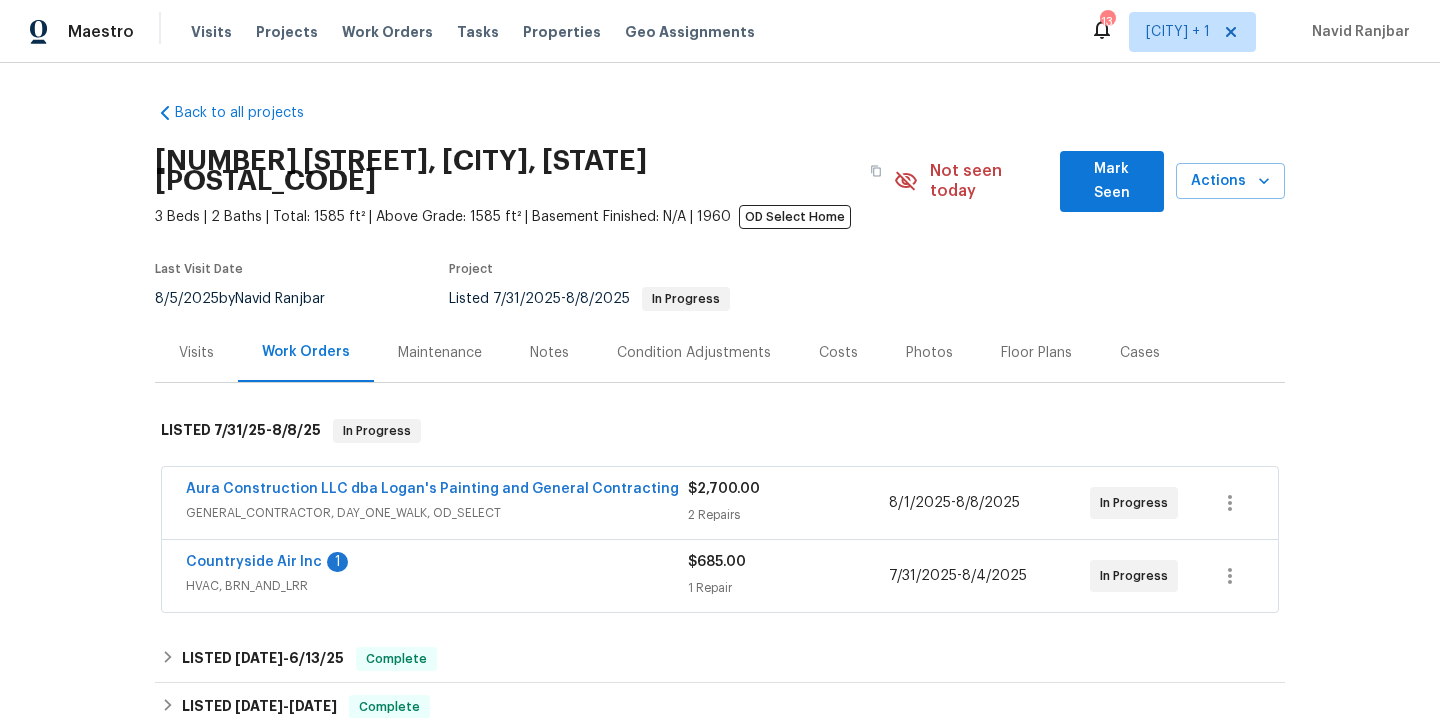 scroll, scrollTop: 0, scrollLeft: 0, axis: both 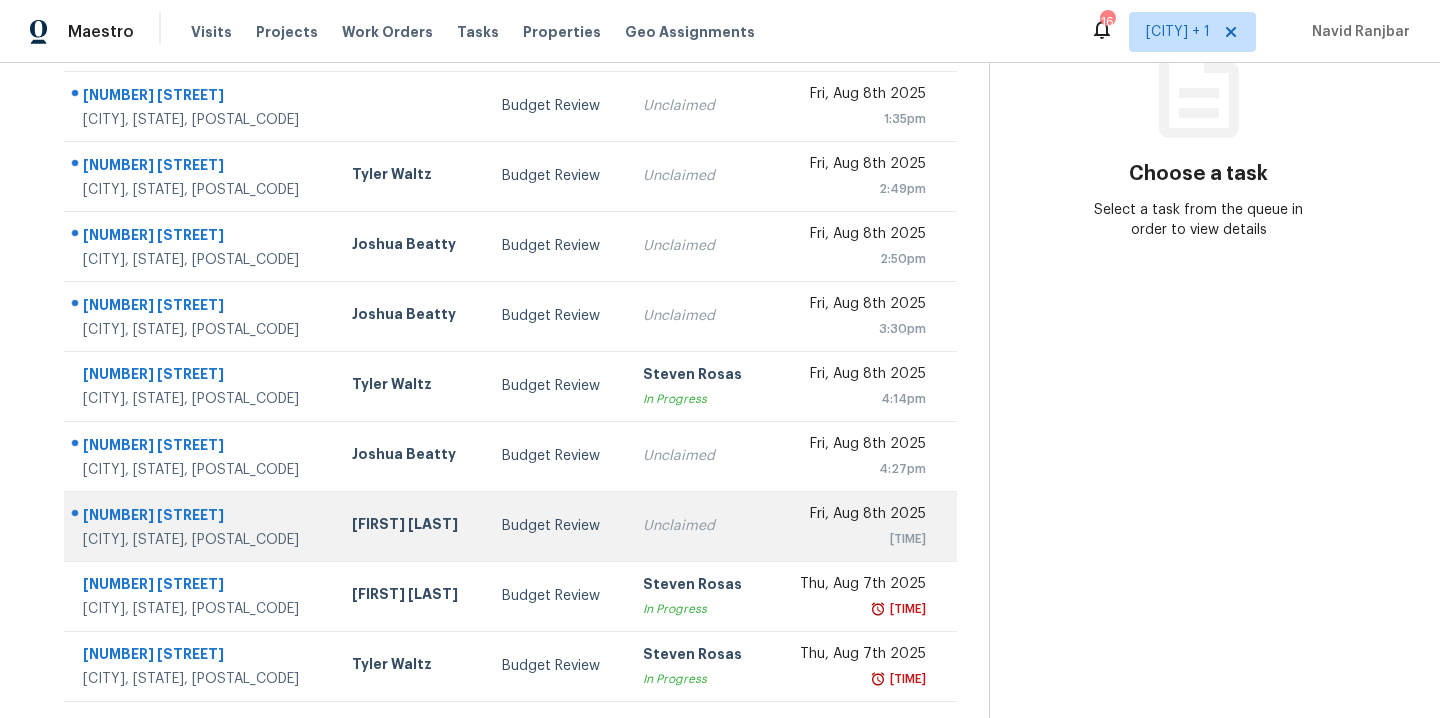 click on "[FIRST] [LAST]" at bounding box center (411, 526) 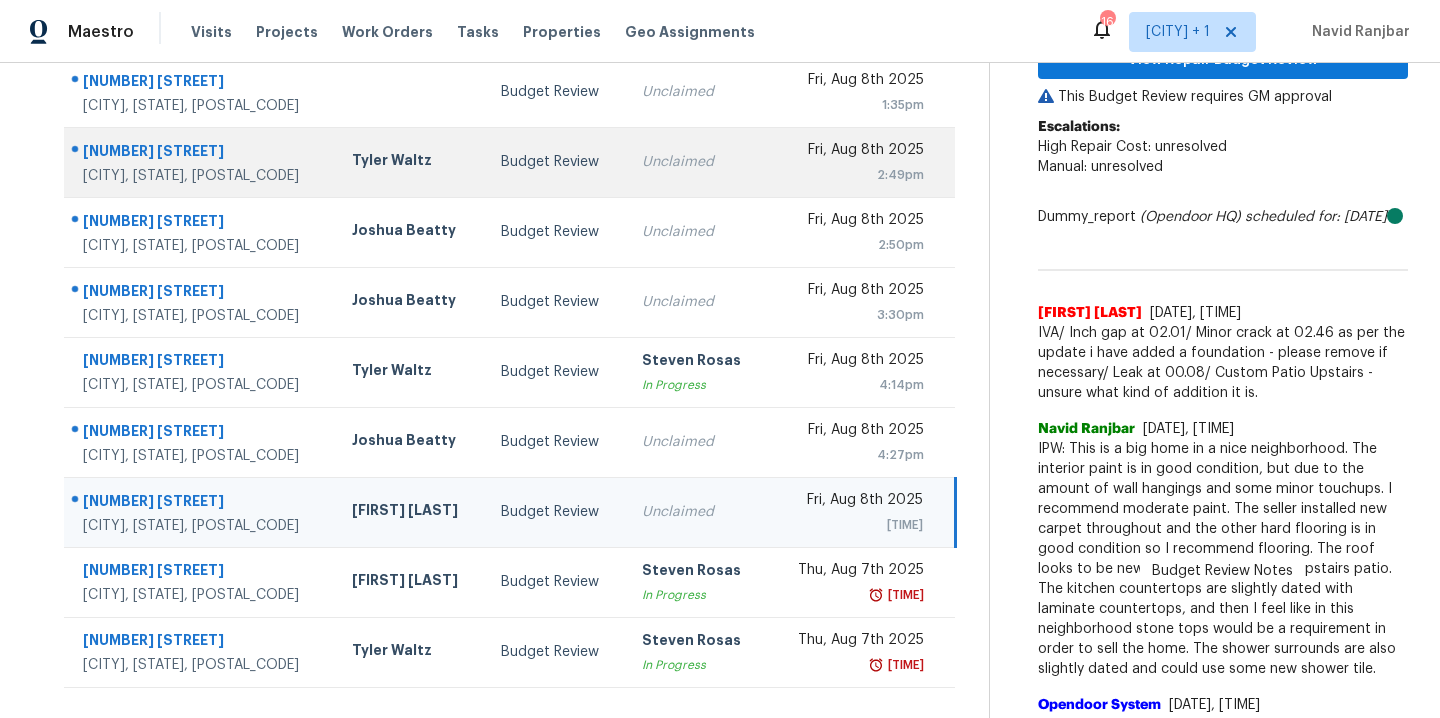 click on "Tyler Waltz" at bounding box center [410, 162] 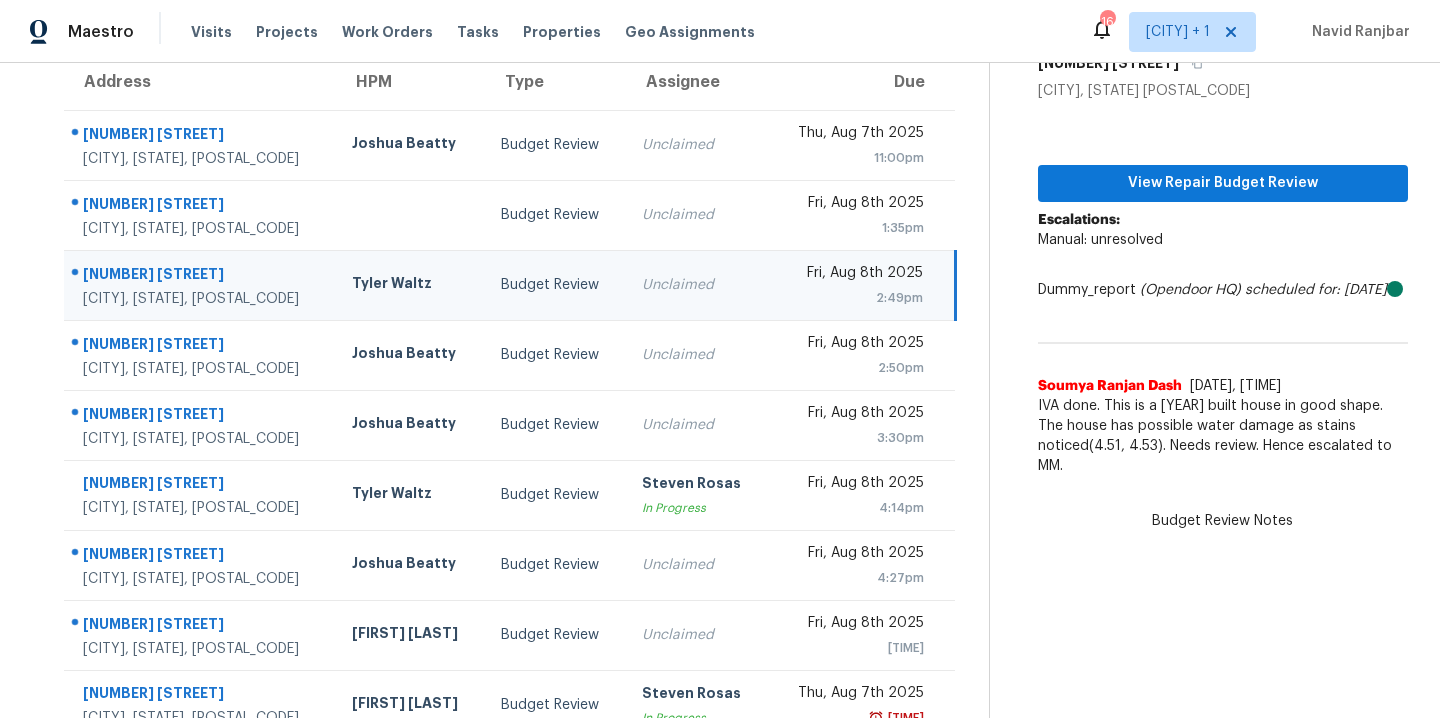 scroll, scrollTop: 174, scrollLeft: 0, axis: vertical 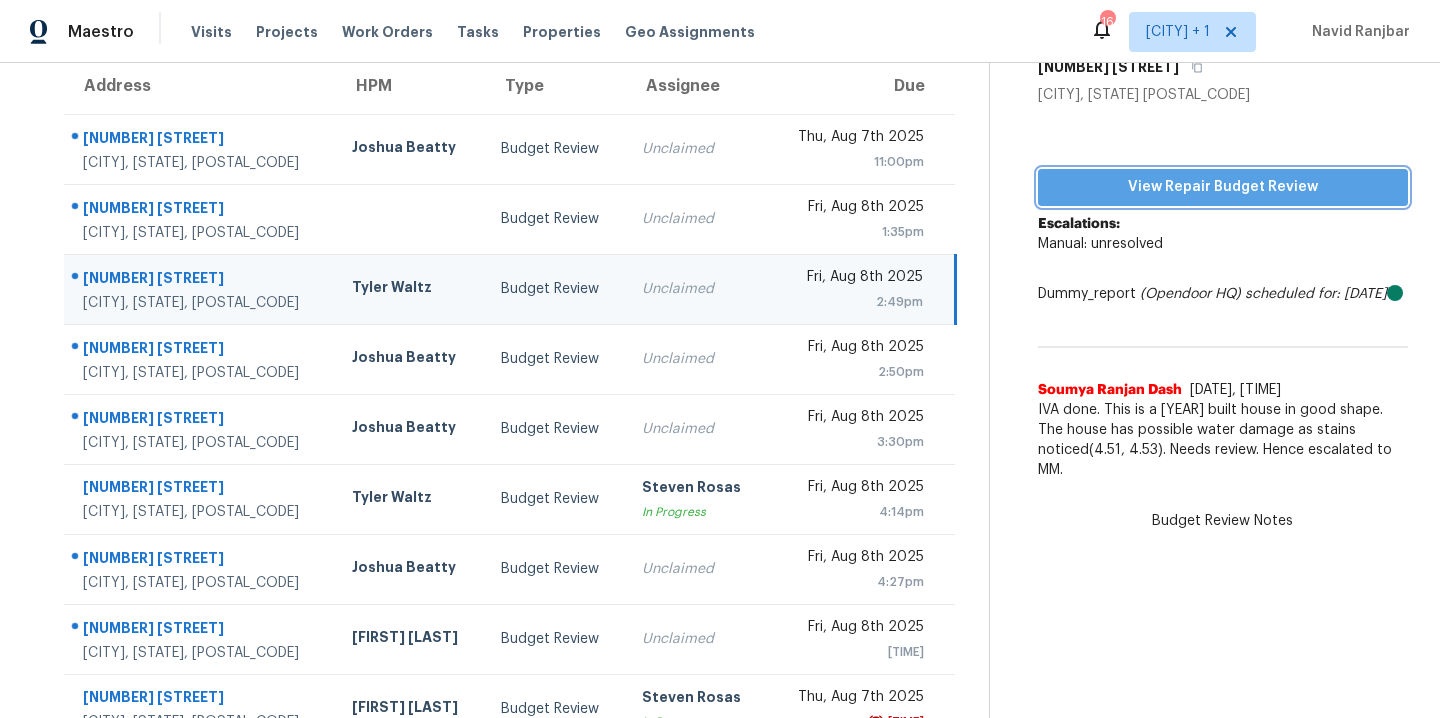 click on "View Repair Budget Review" at bounding box center (1223, 187) 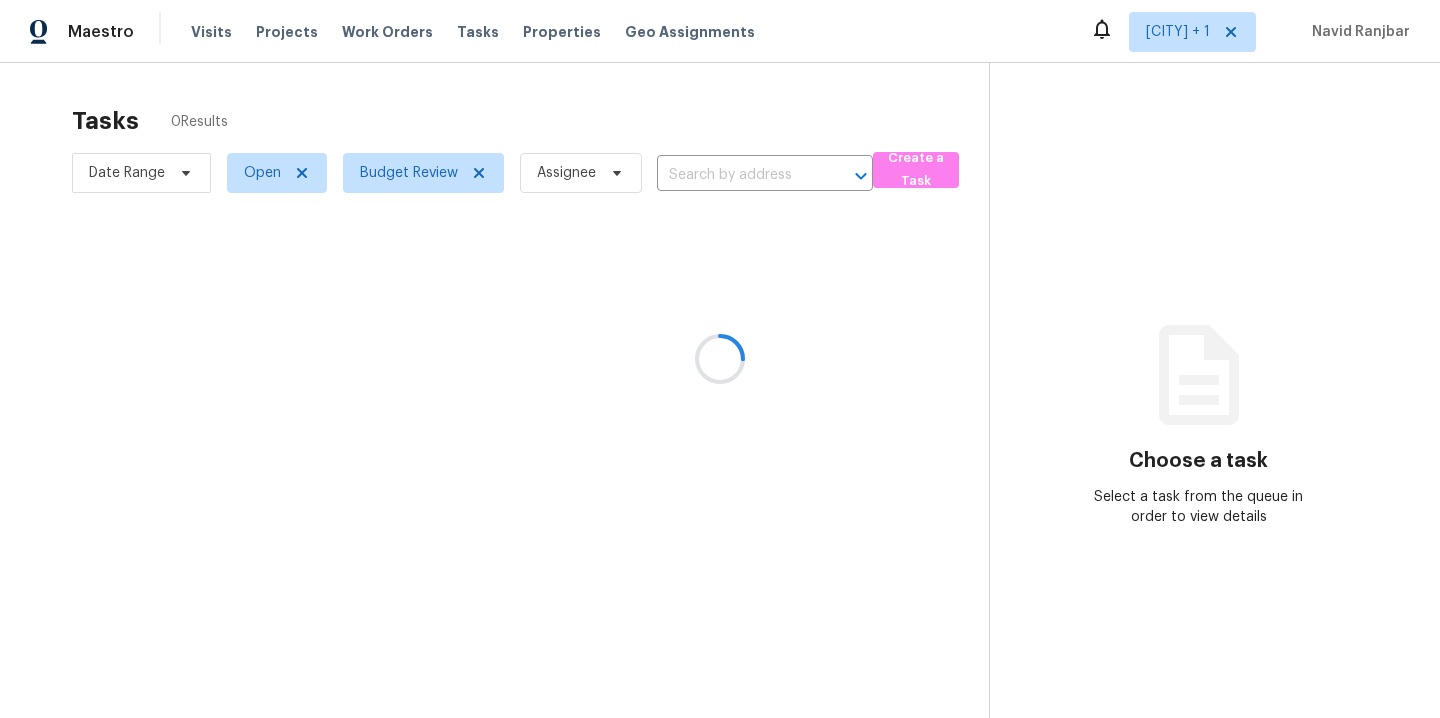 scroll, scrollTop: 0, scrollLeft: 0, axis: both 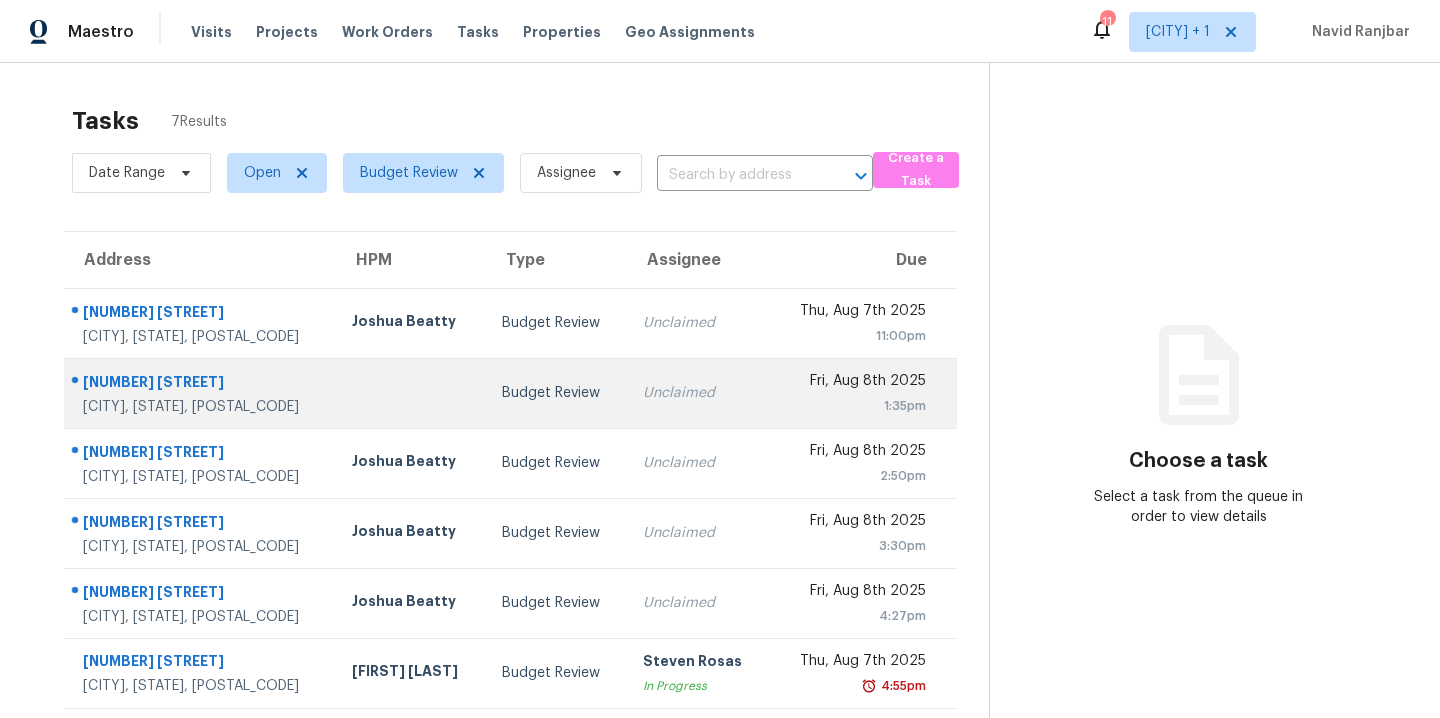 click on "Budget Review" at bounding box center (556, 393) 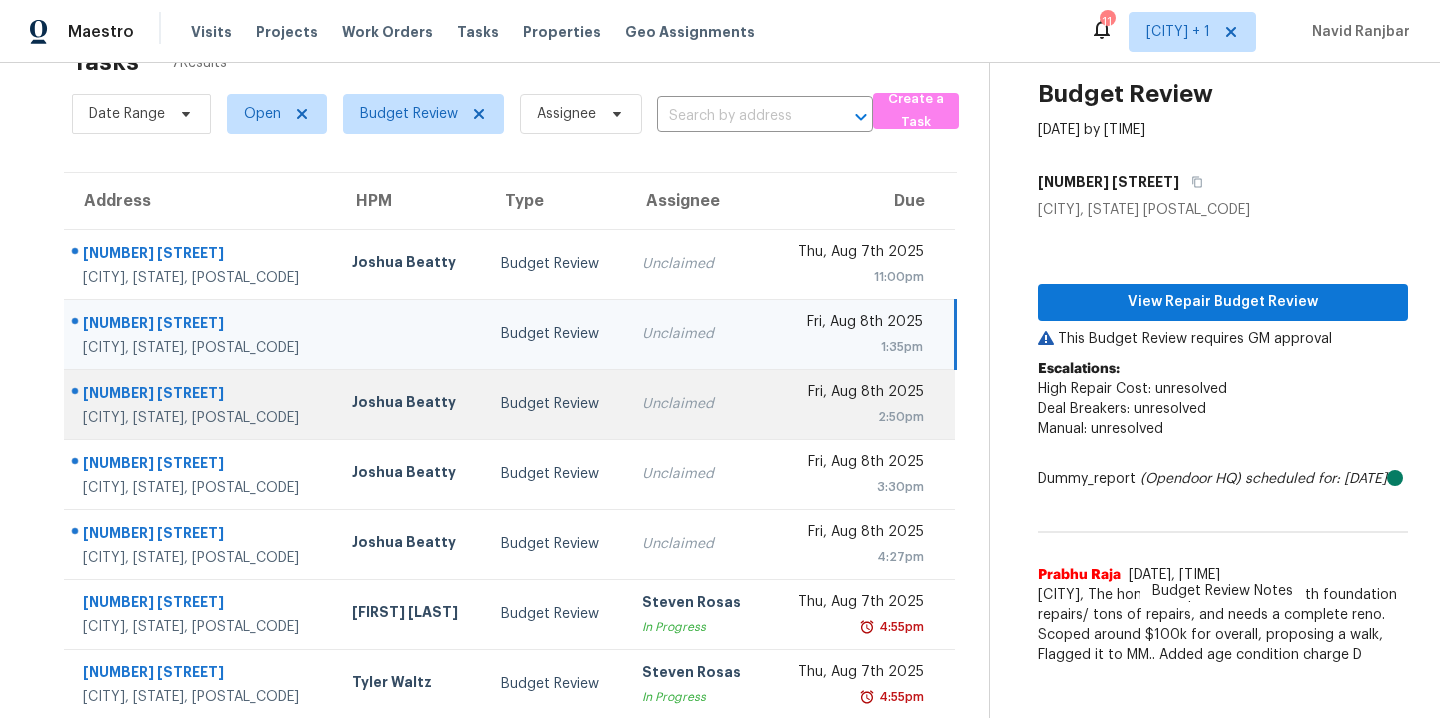 scroll, scrollTop: 0, scrollLeft: 0, axis: both 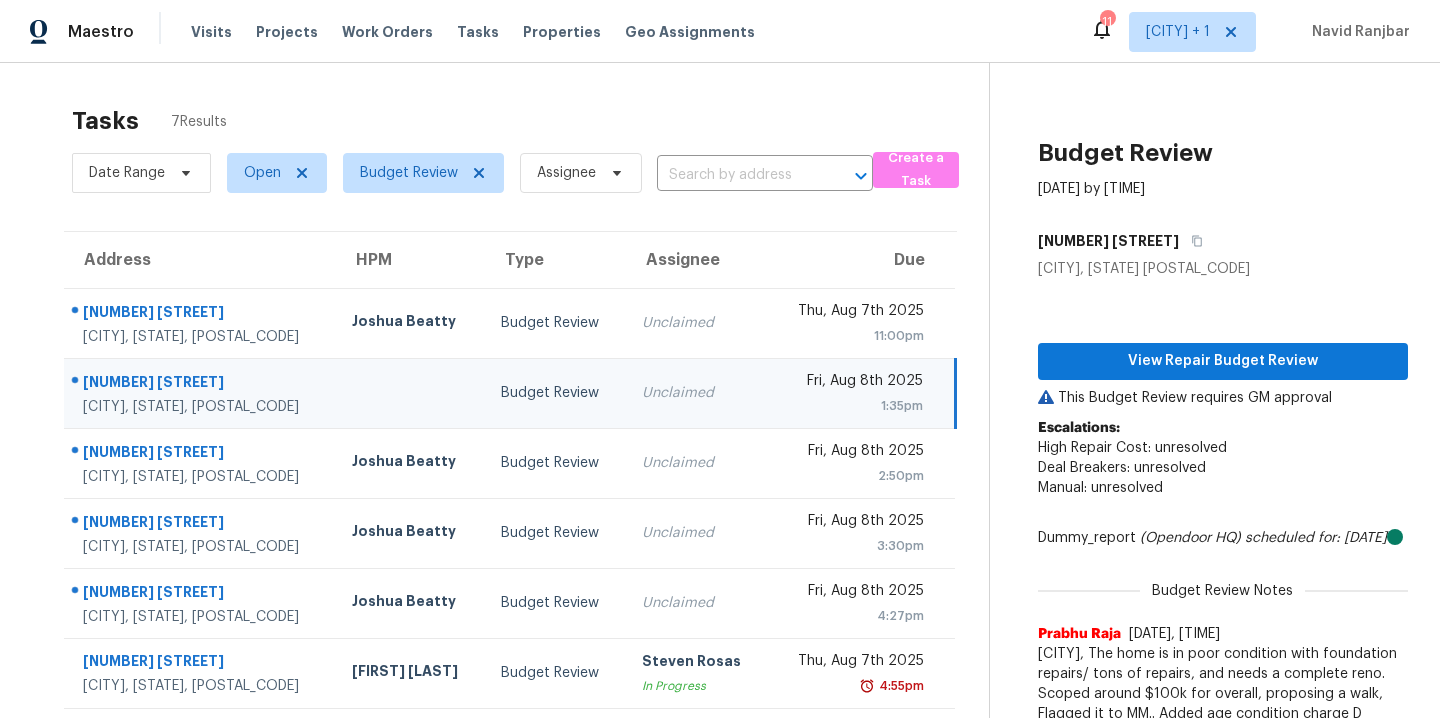 click on "8323 Buckeye Glen Ln   Humble, TX, 77338" at bounding box center [200, 393] 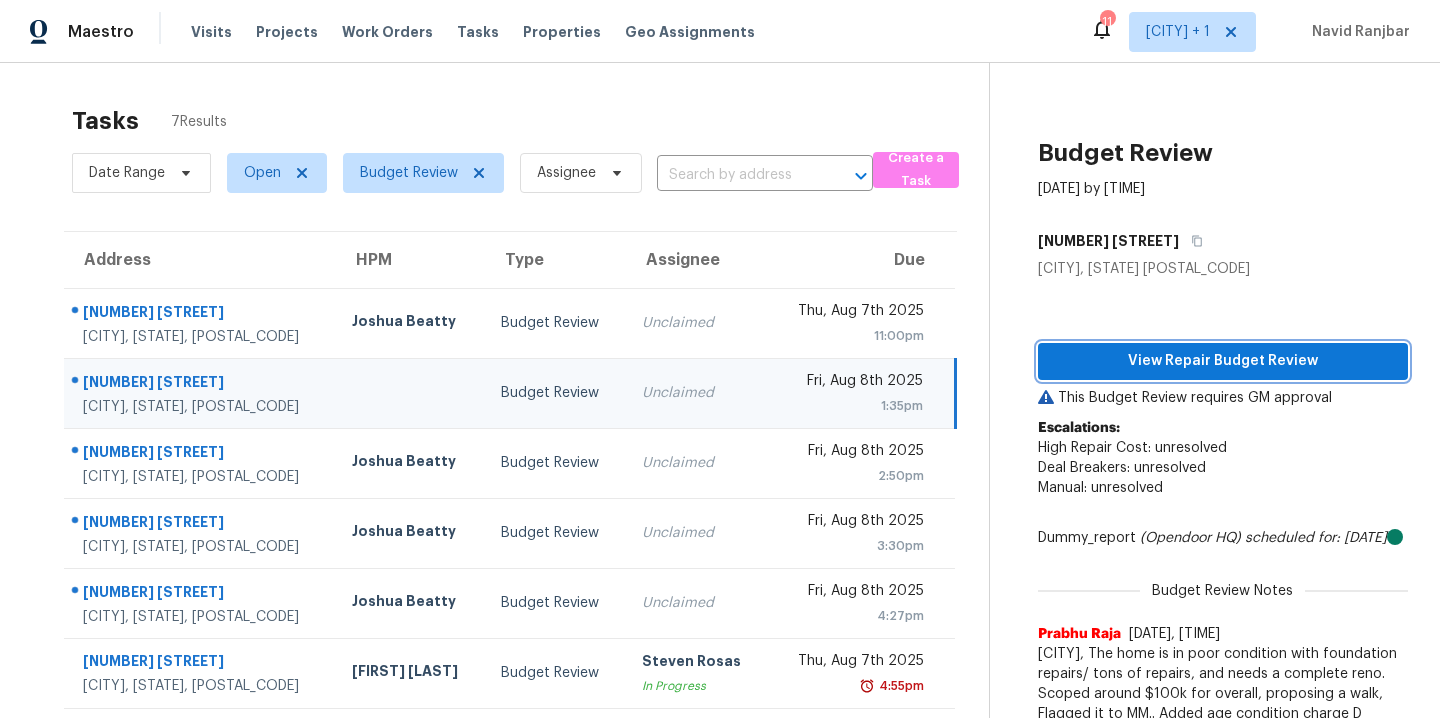 click on "View Repair Budget Review" at bounding box center (1223, 361) 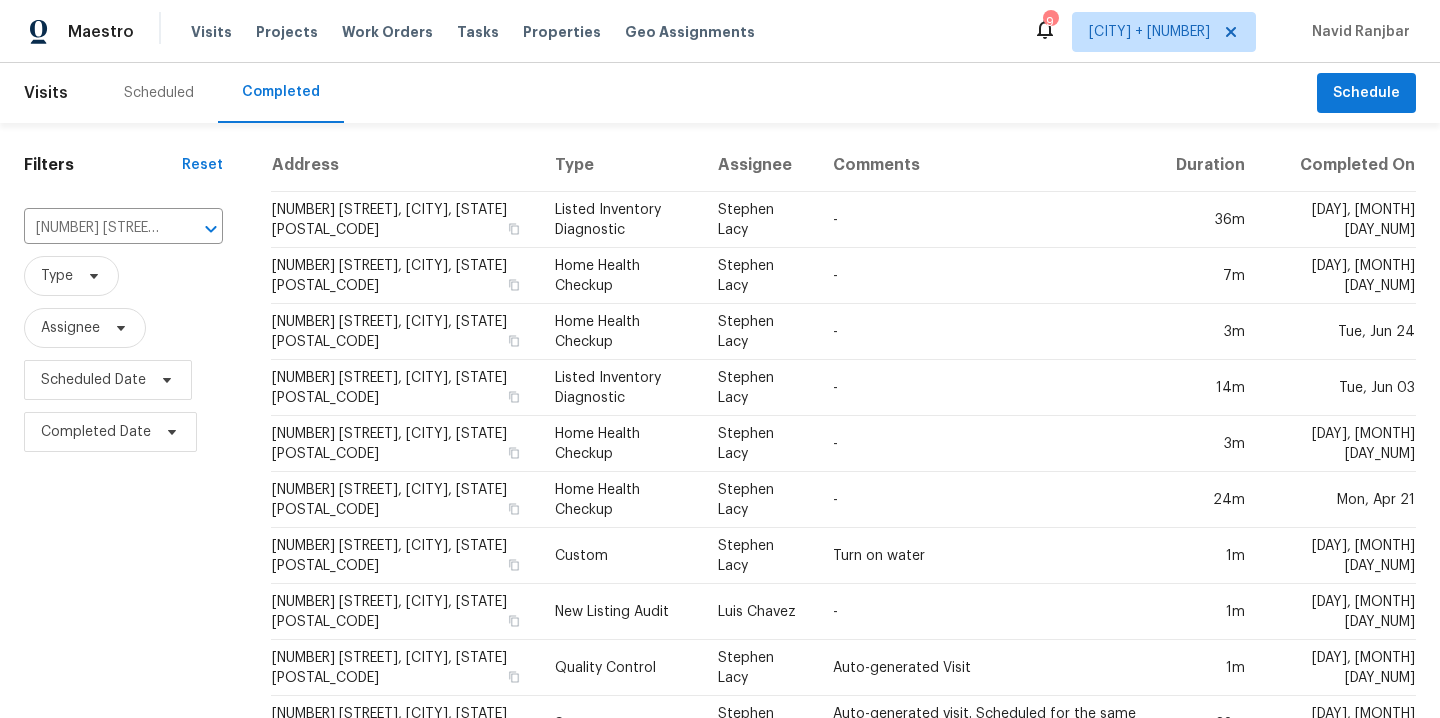 scroll, scrollTop: 0, scrollLeft: 0, axis: both 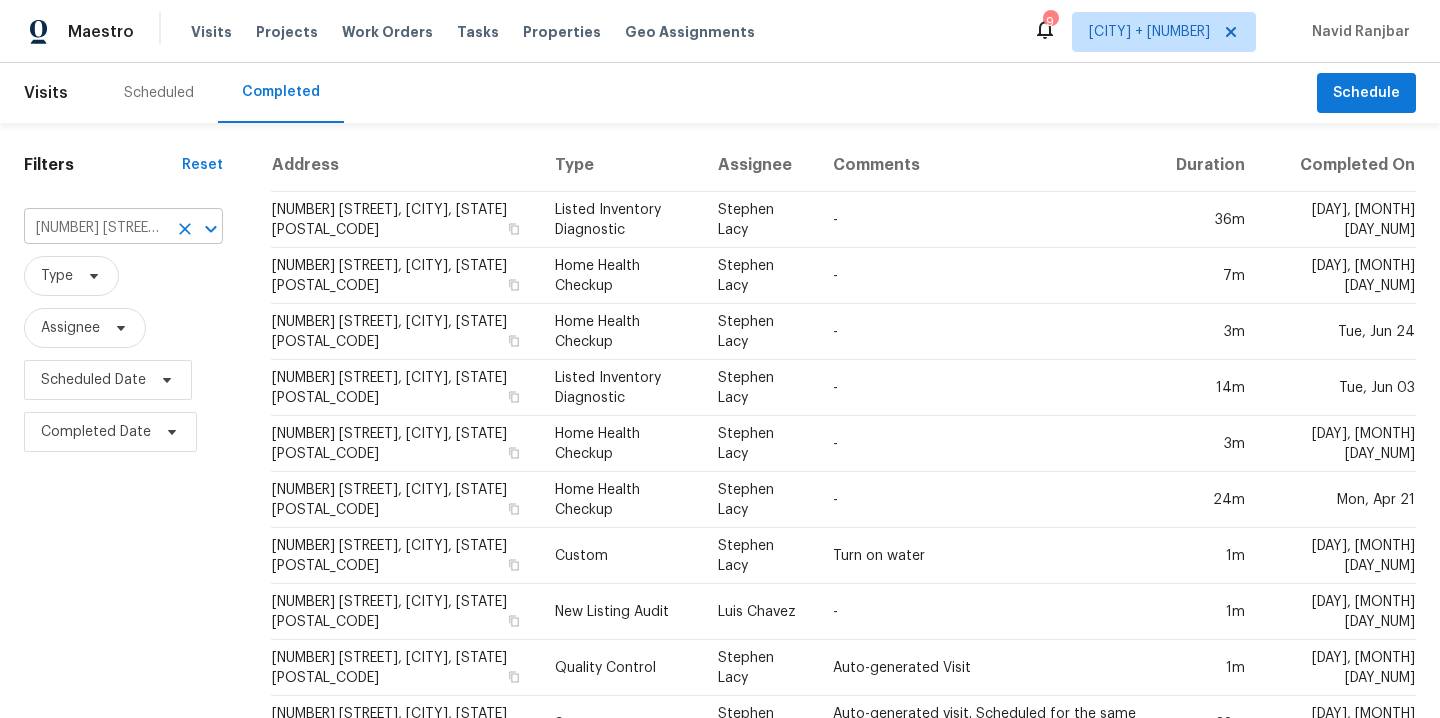 click on "[NUMBER] [STREET], [CITY], [STATE] [POSTAL_CODE]" at bounding box center (95, 228) 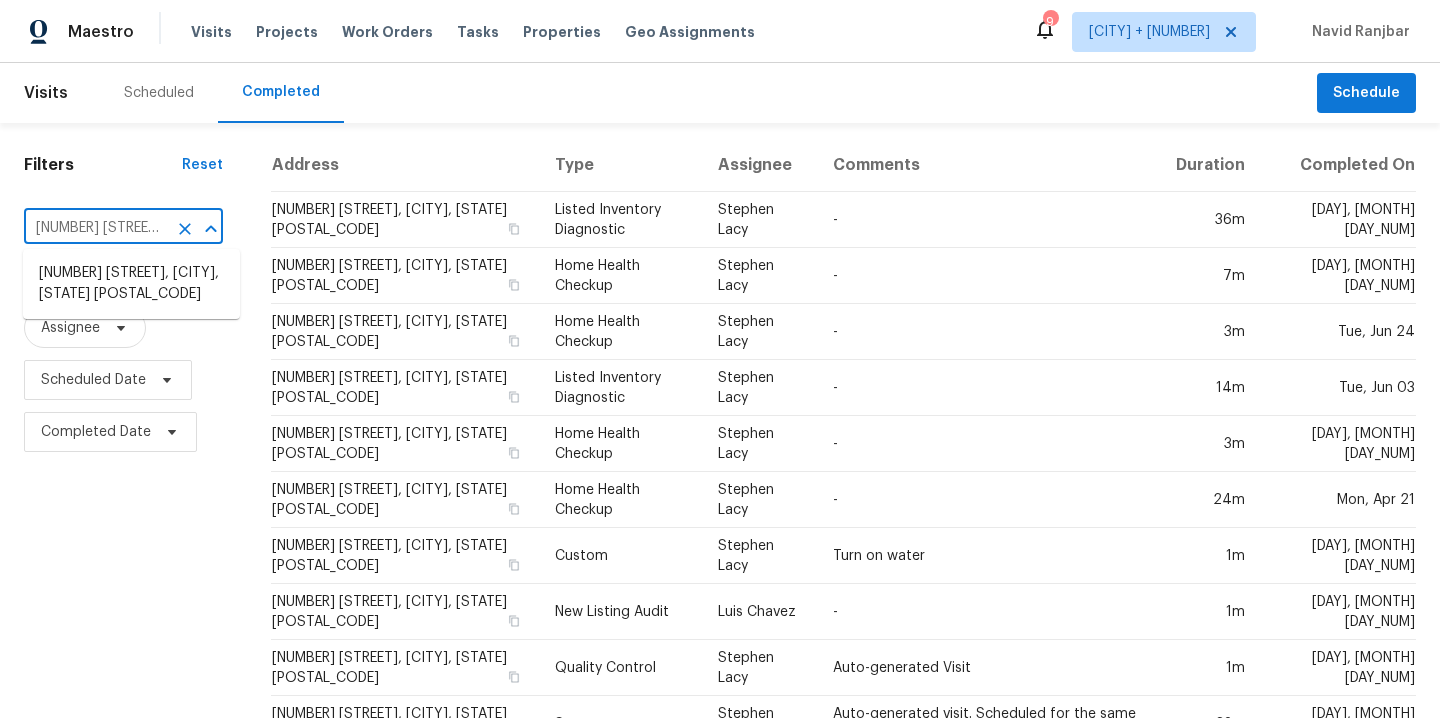 click 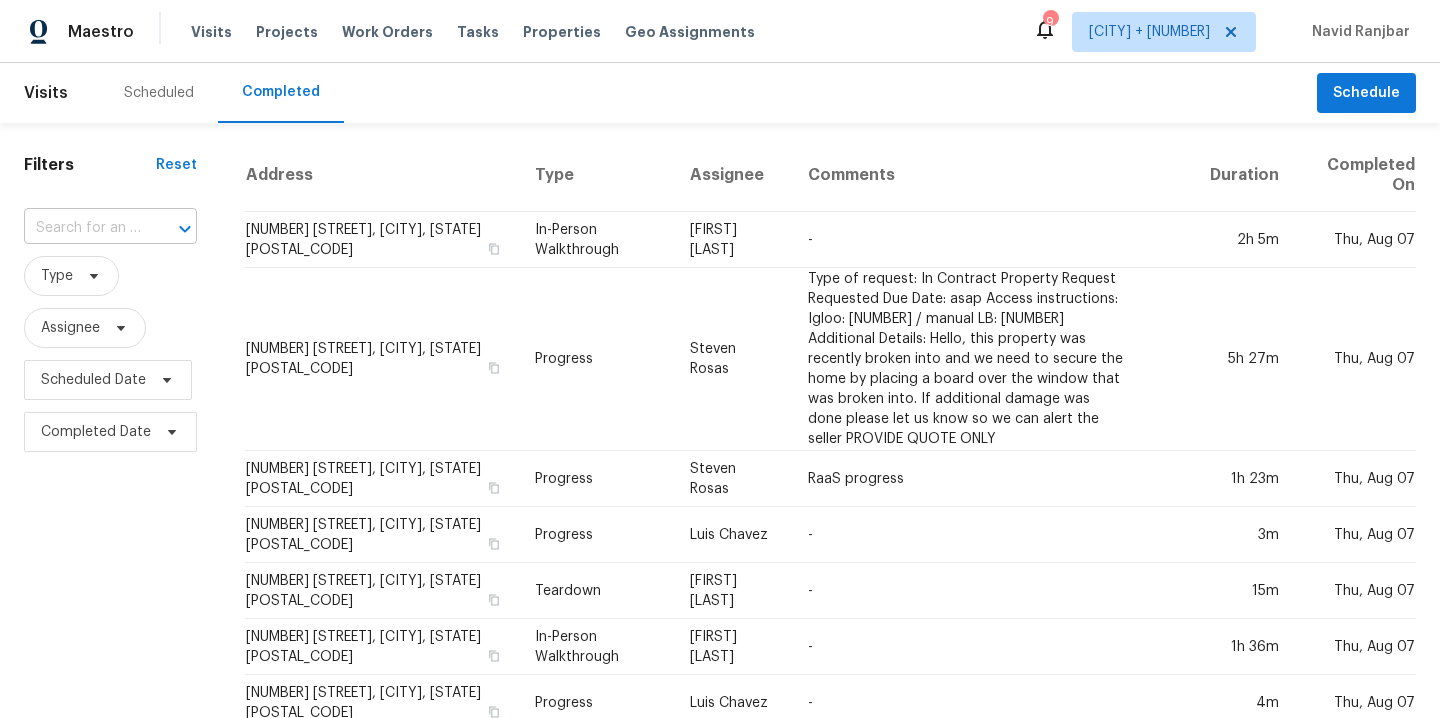 click at bounding box center (82, 228) 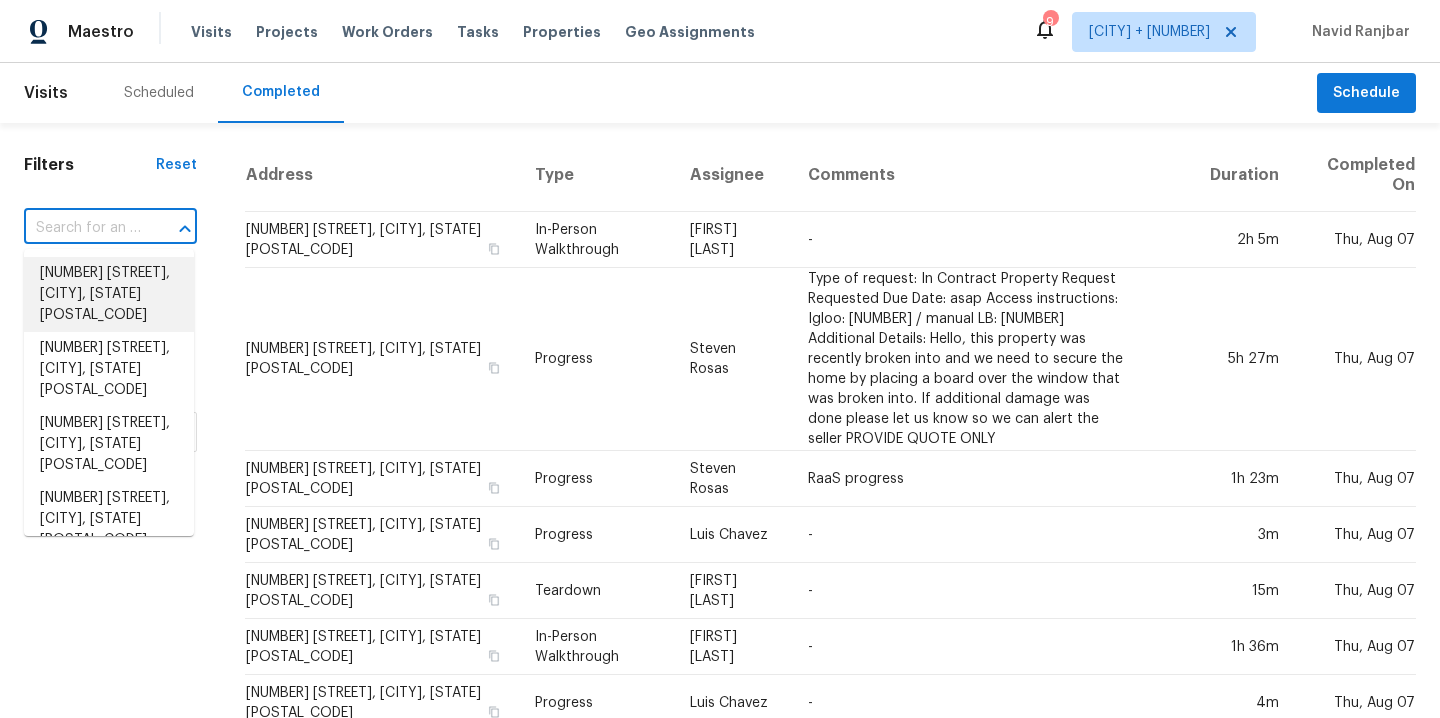 click on "Filters" at bounding box center [90, 165] 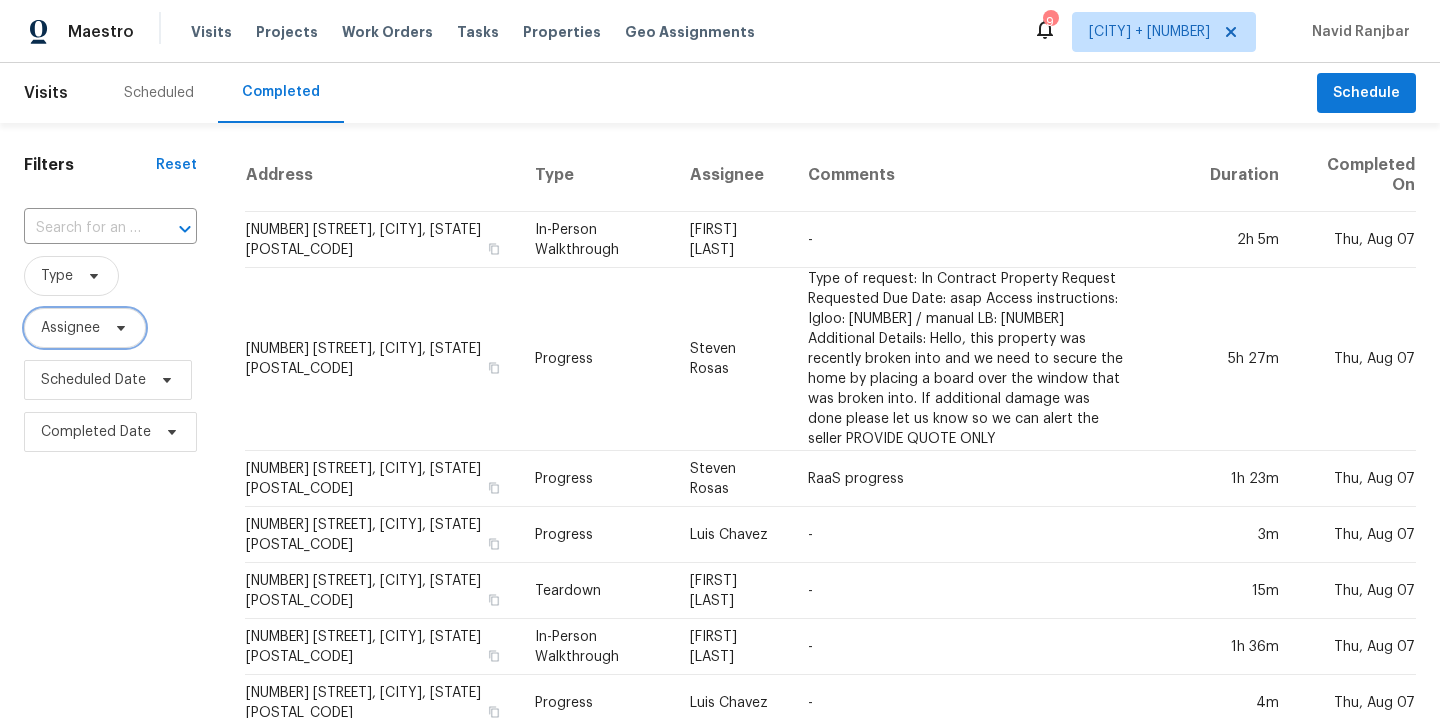 click at bounding box center [118, 328] 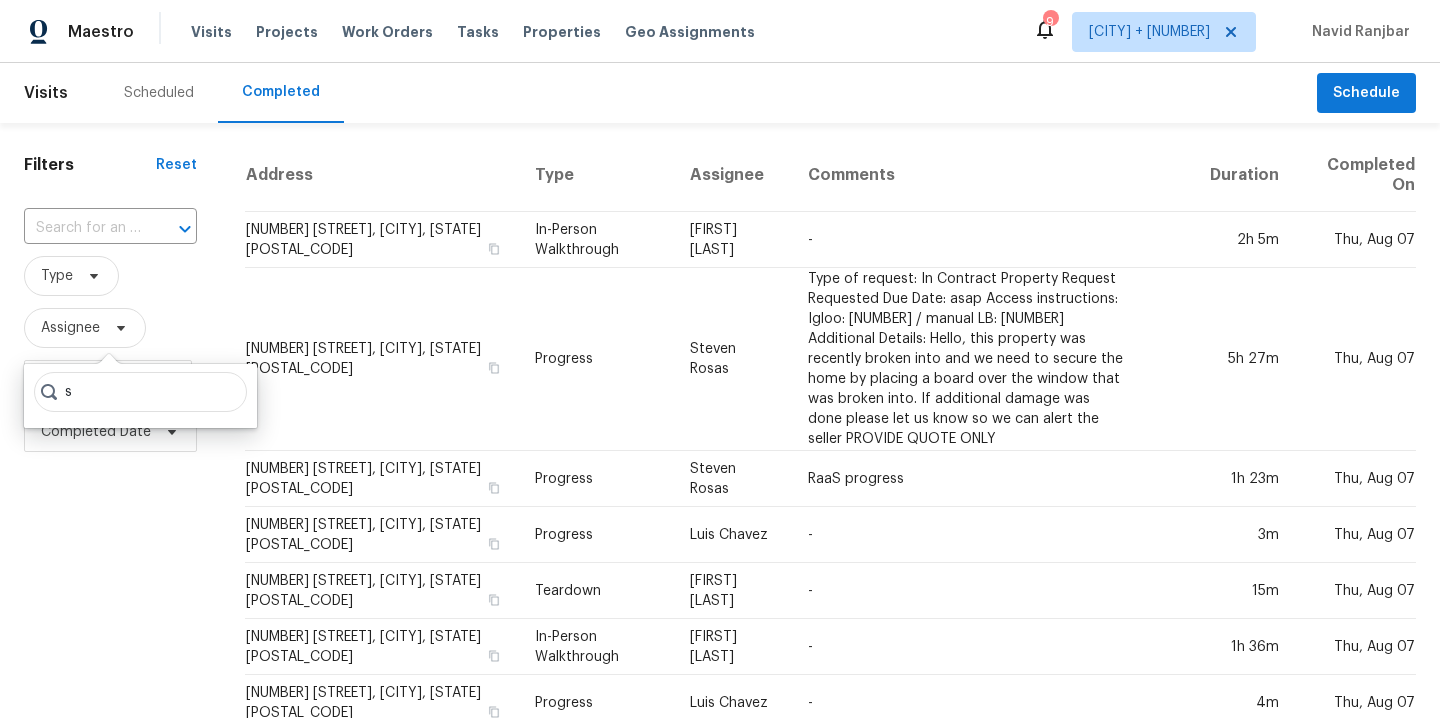 type on "s" 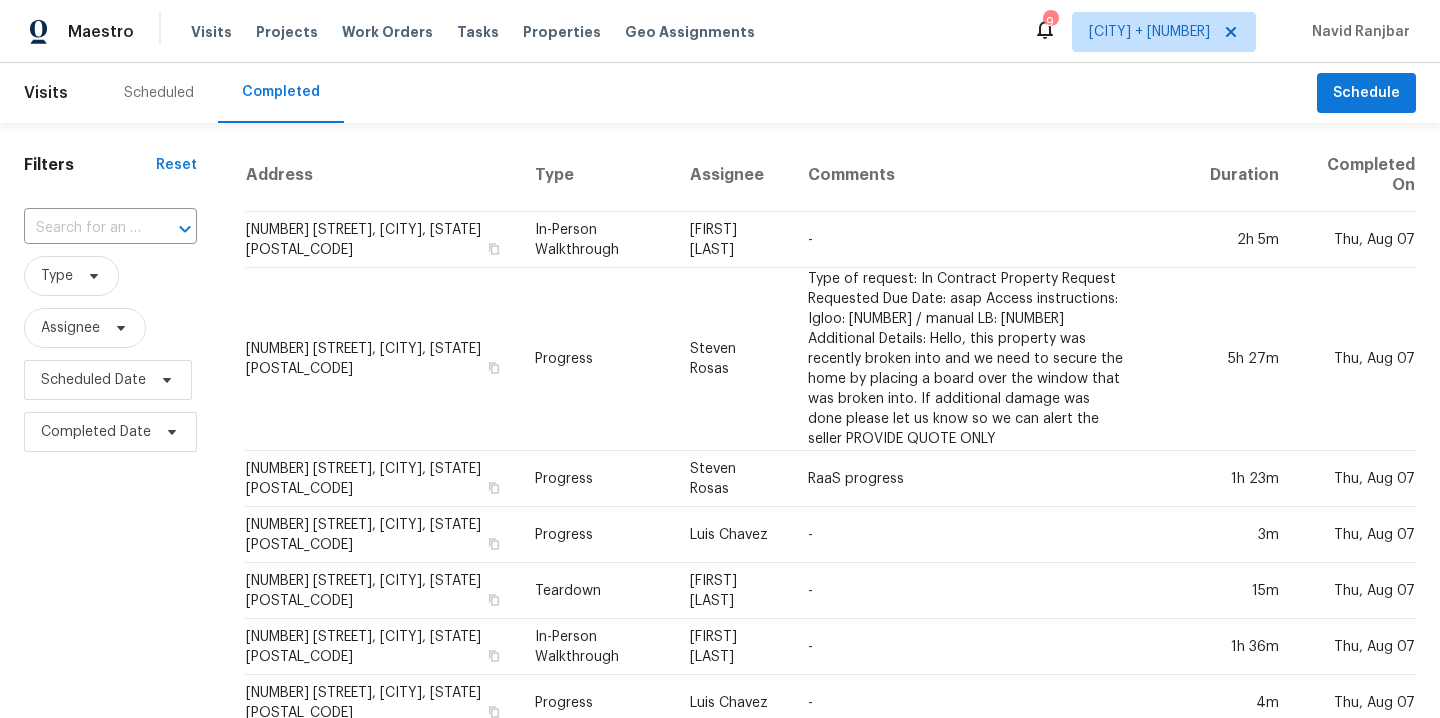 click on "Scheduled" at bounding box center (159, 93) 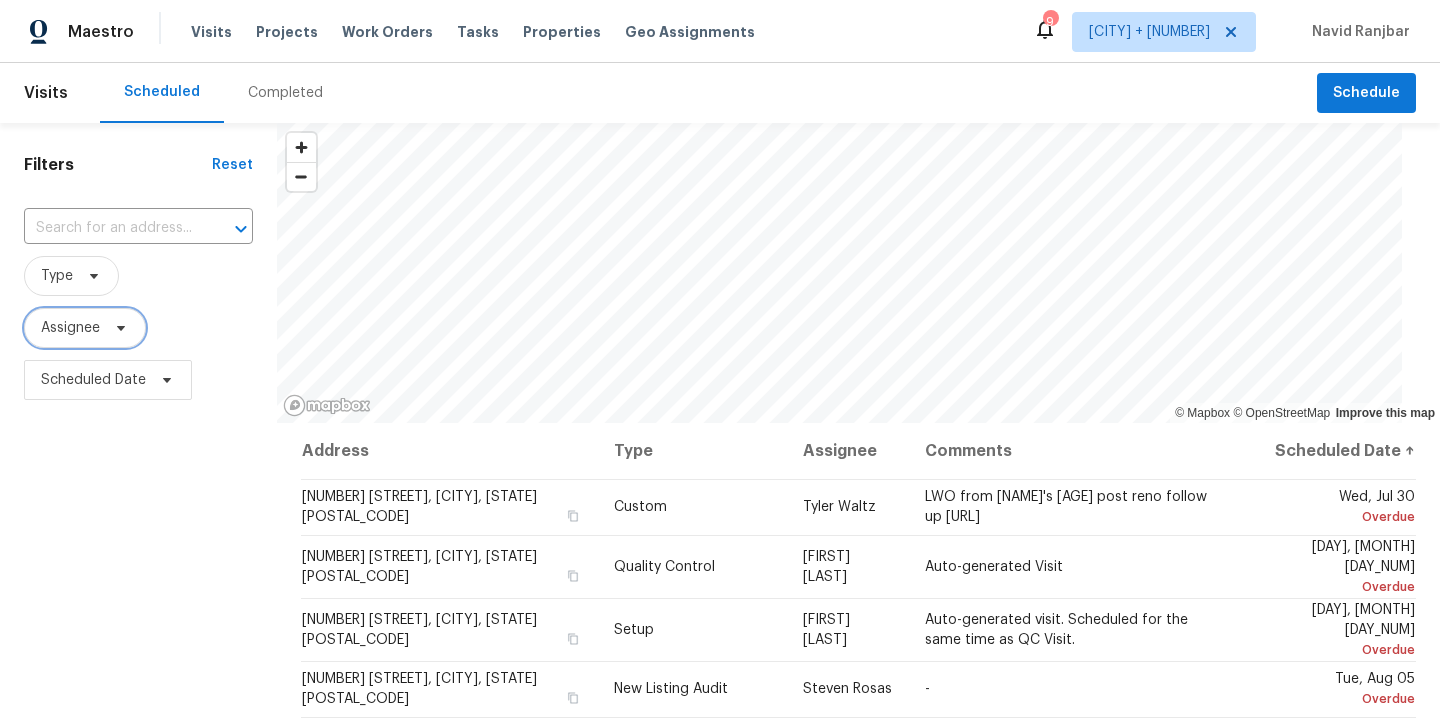 click on "Assignee" at bounding box center [70, 328] 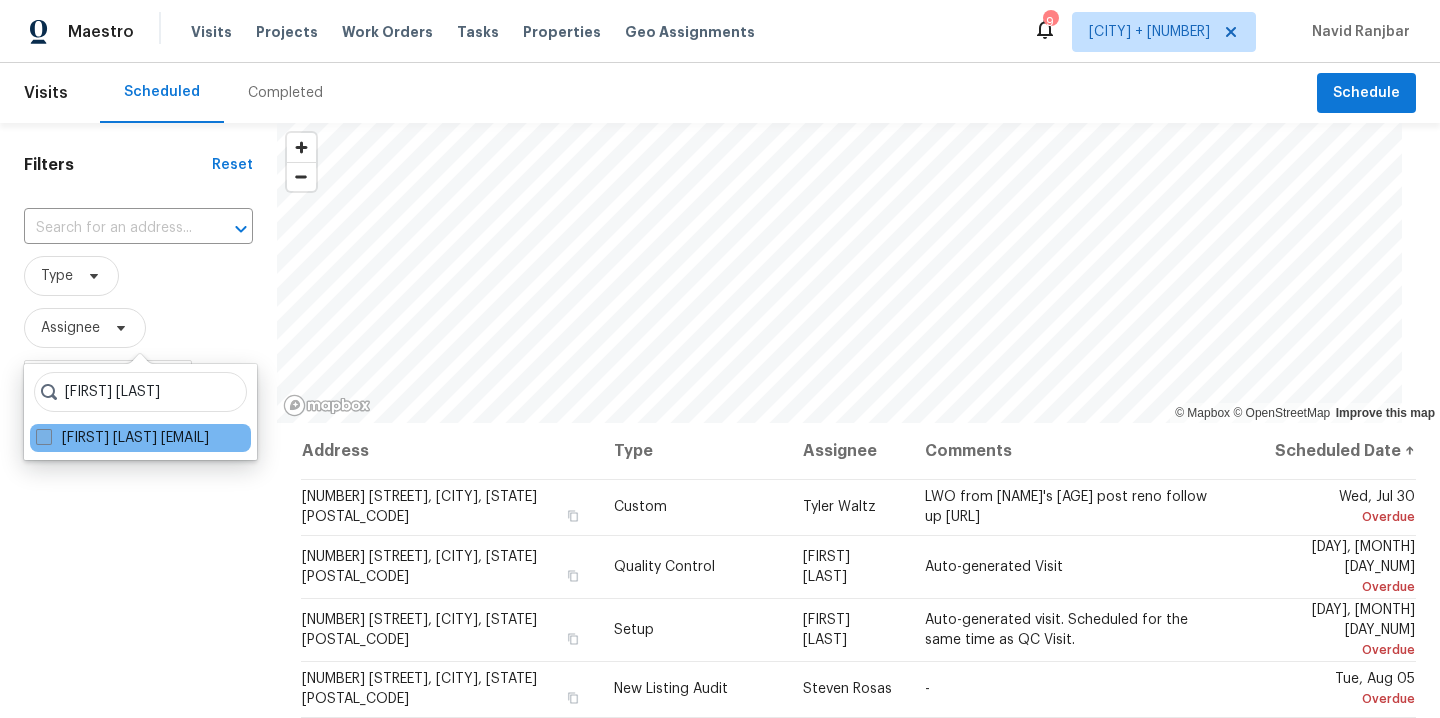 type on "[FIRST] [LAST]" 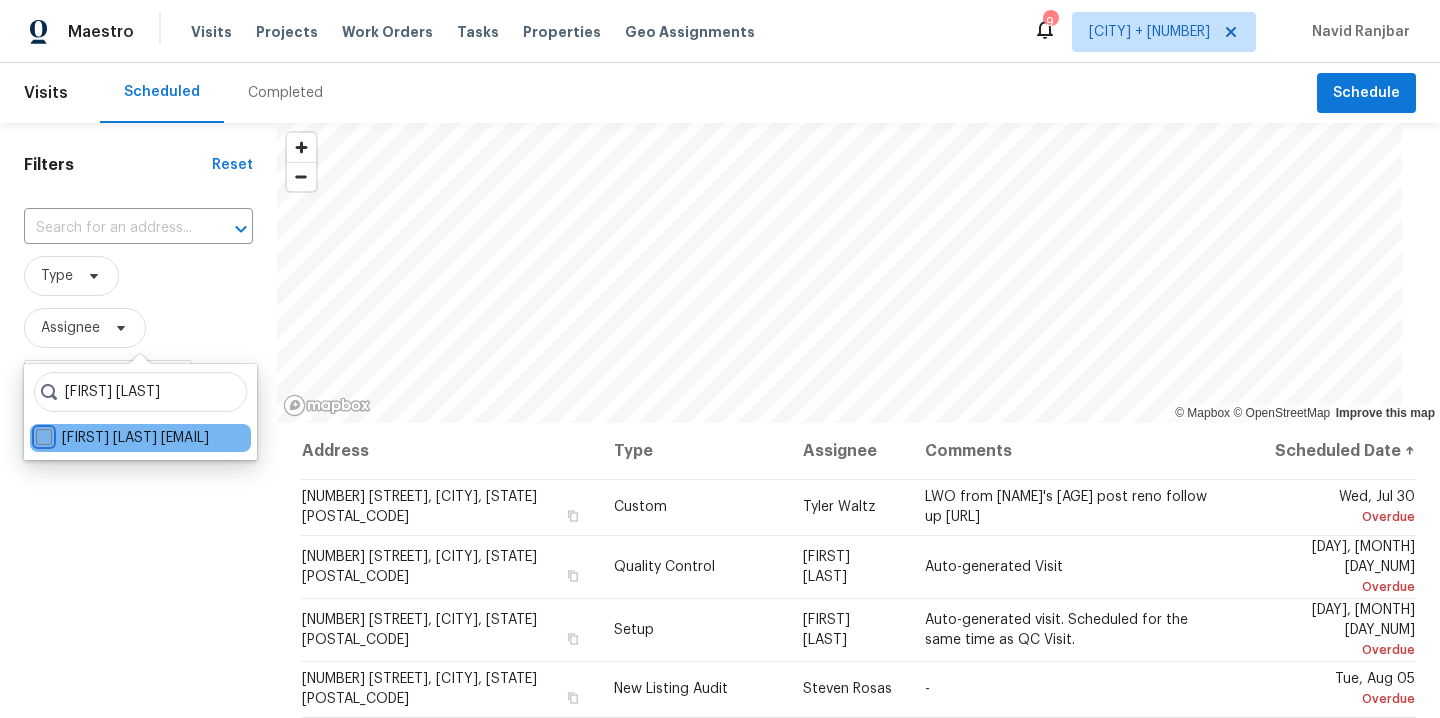 click on "[FIRST] [LAST]
[EMAIL]" at bounding box center (42, 434) 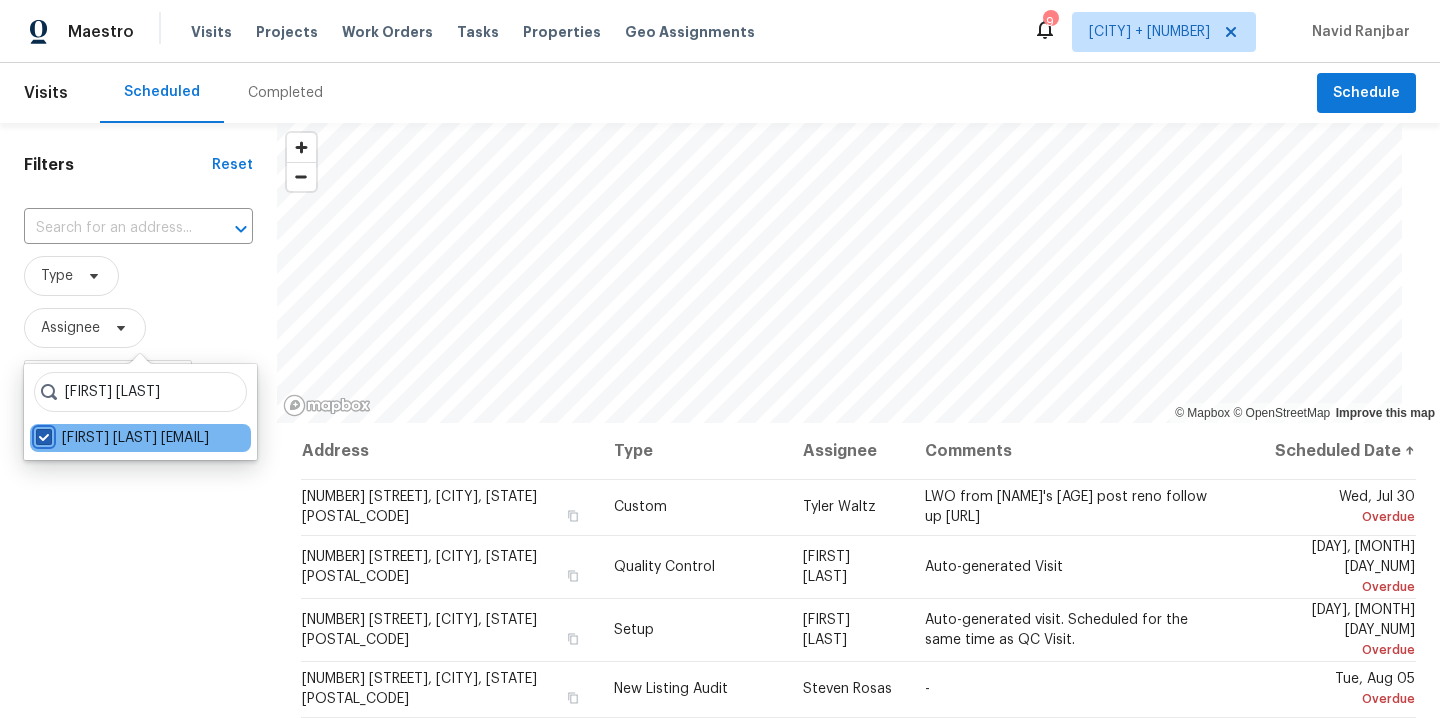 checkbox on "true" 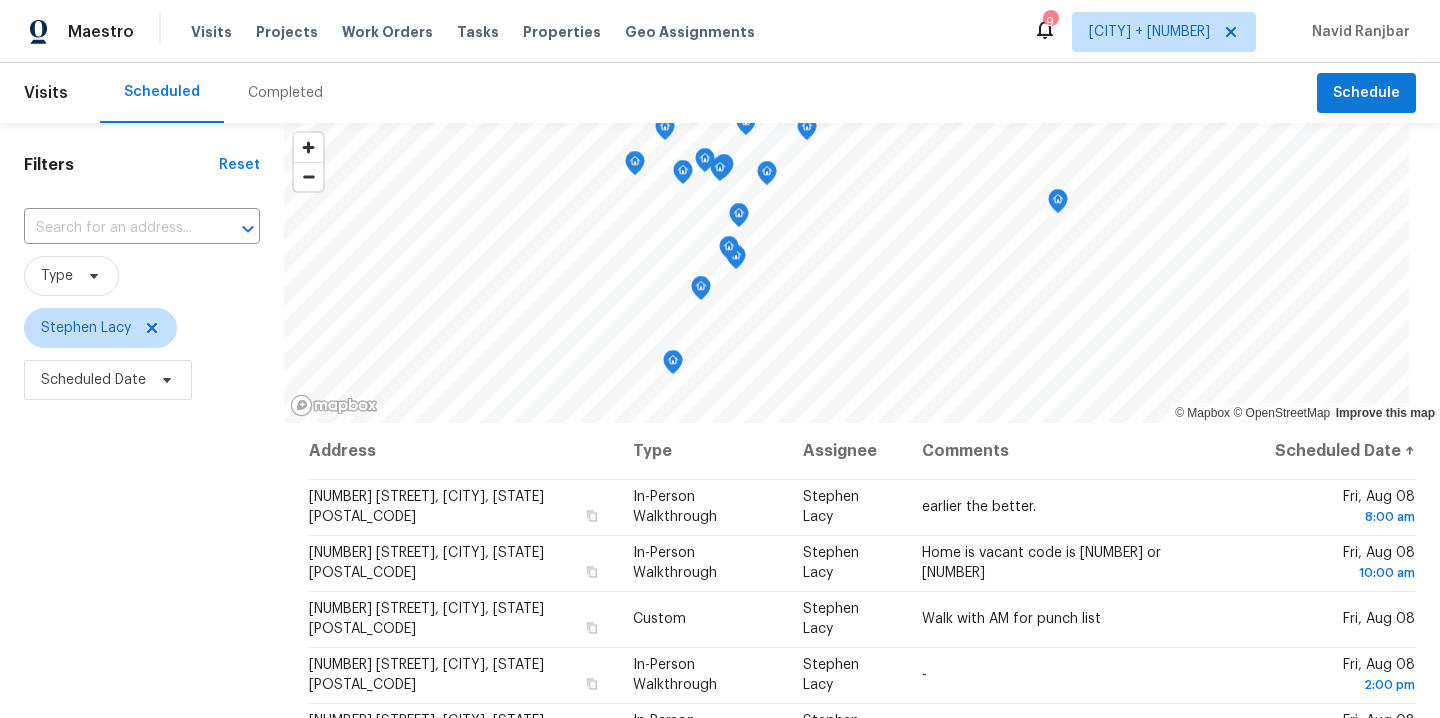 scroll, scrollTop: 160, scrollLeft: 0, axis: vertical 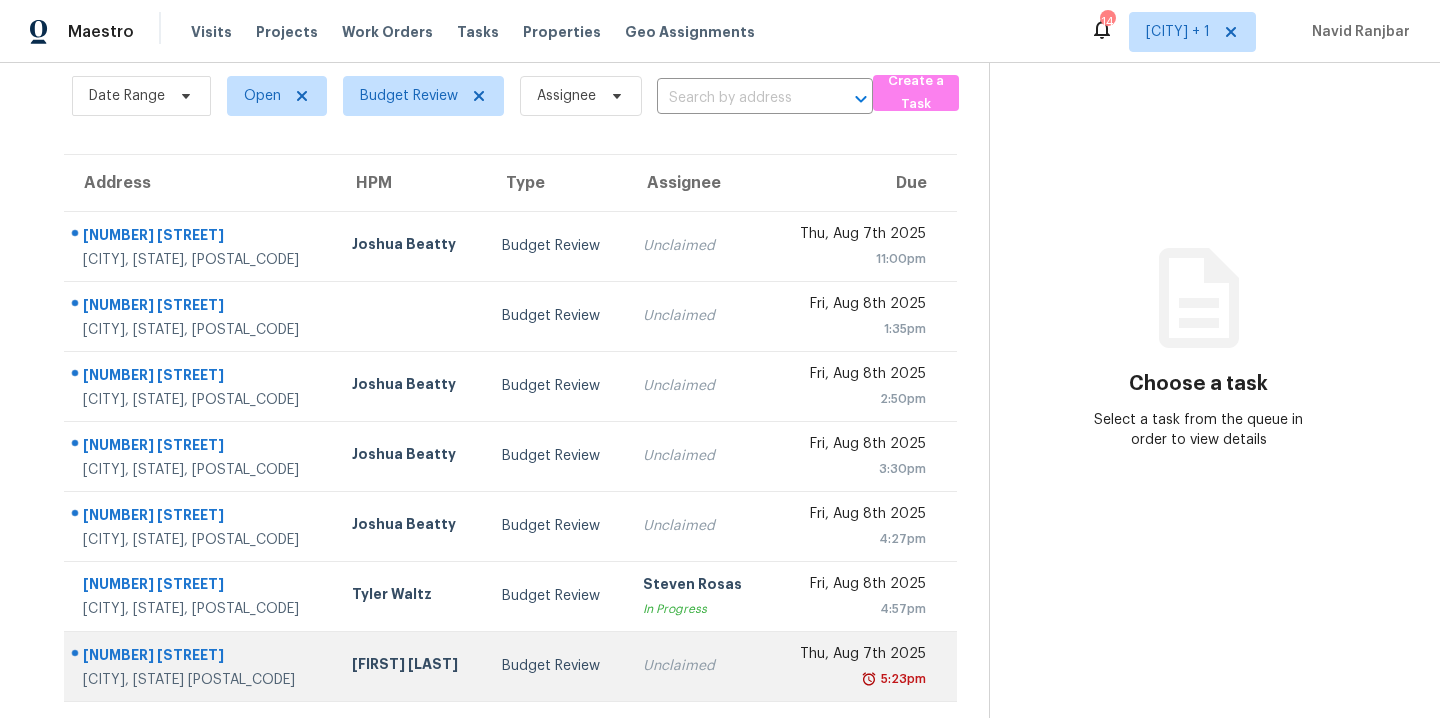 click on "[FIRST] [LAST]" at bounding box center (411, 666) 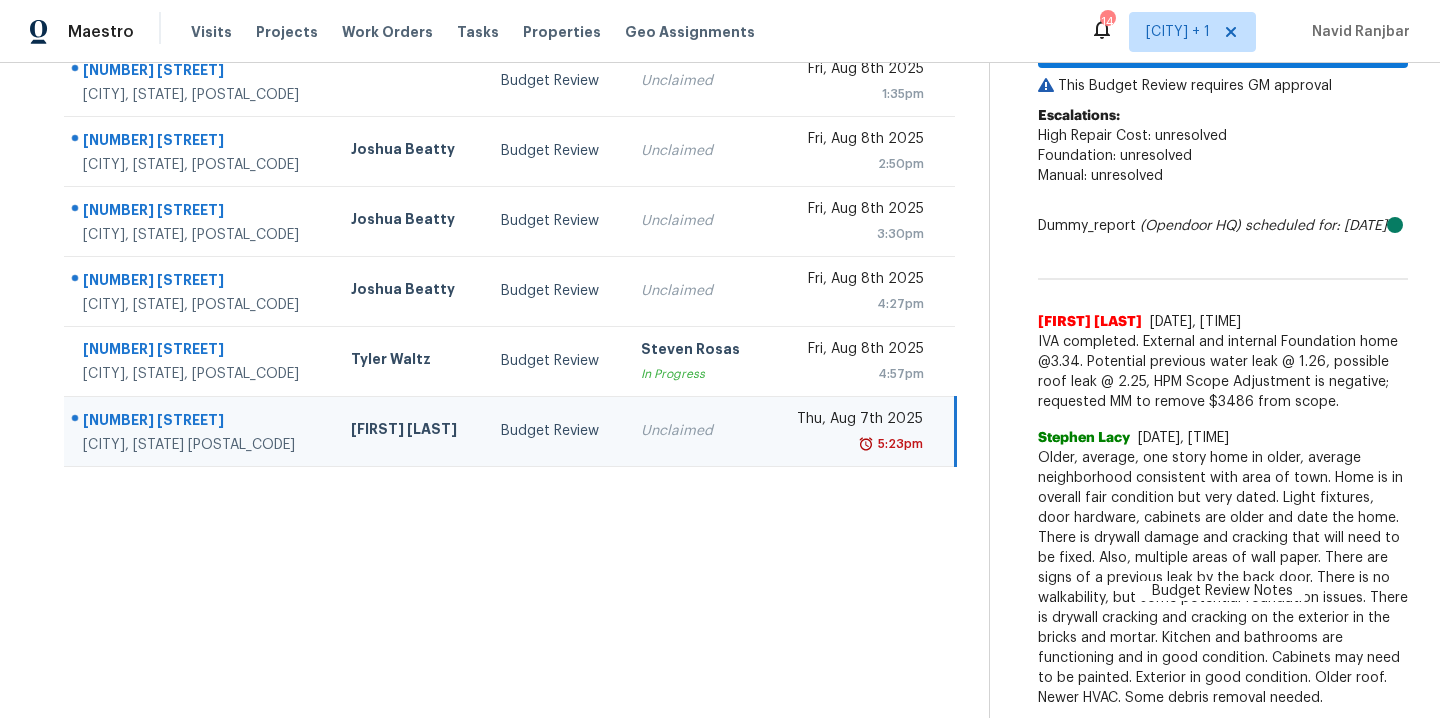scroll, scrollTop: 0, scrollLeft: 0, axis: both 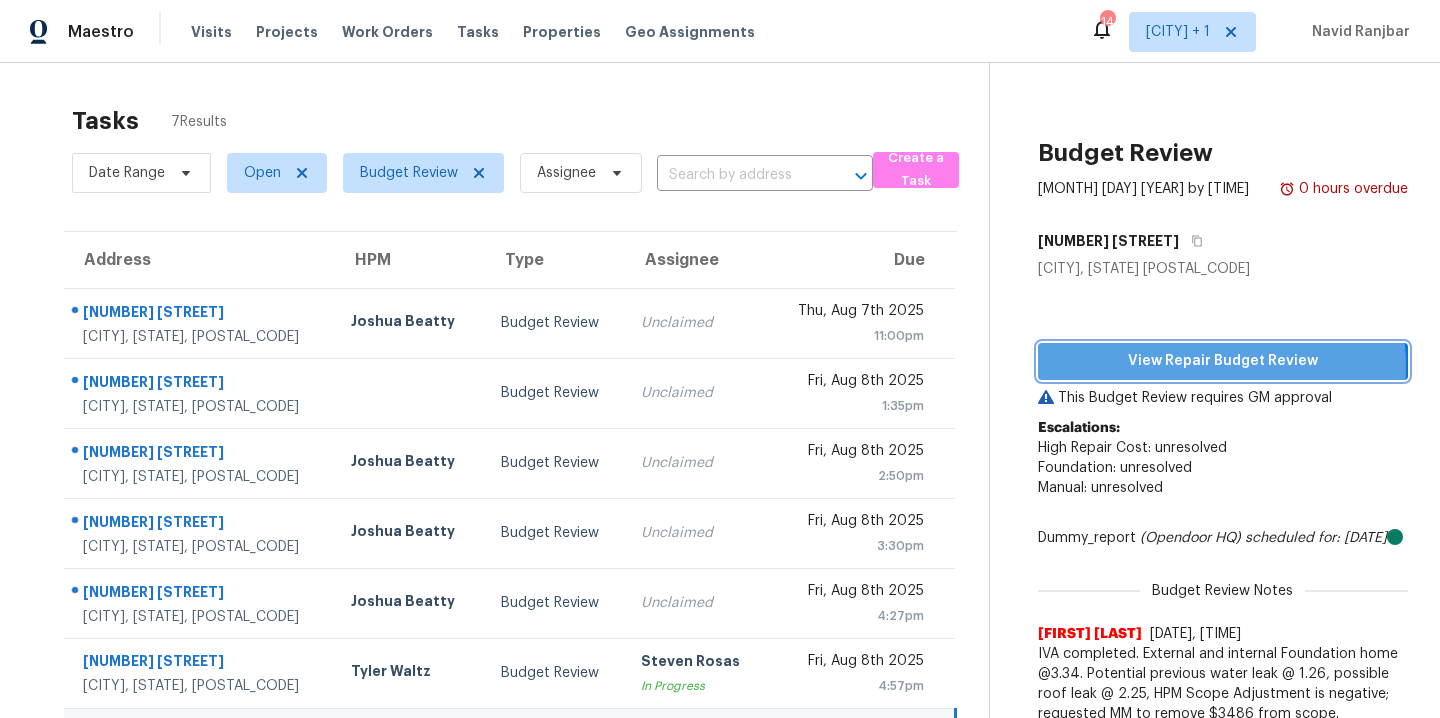 click on "View Repair Budget Review" at bounding box center (1223, 361) 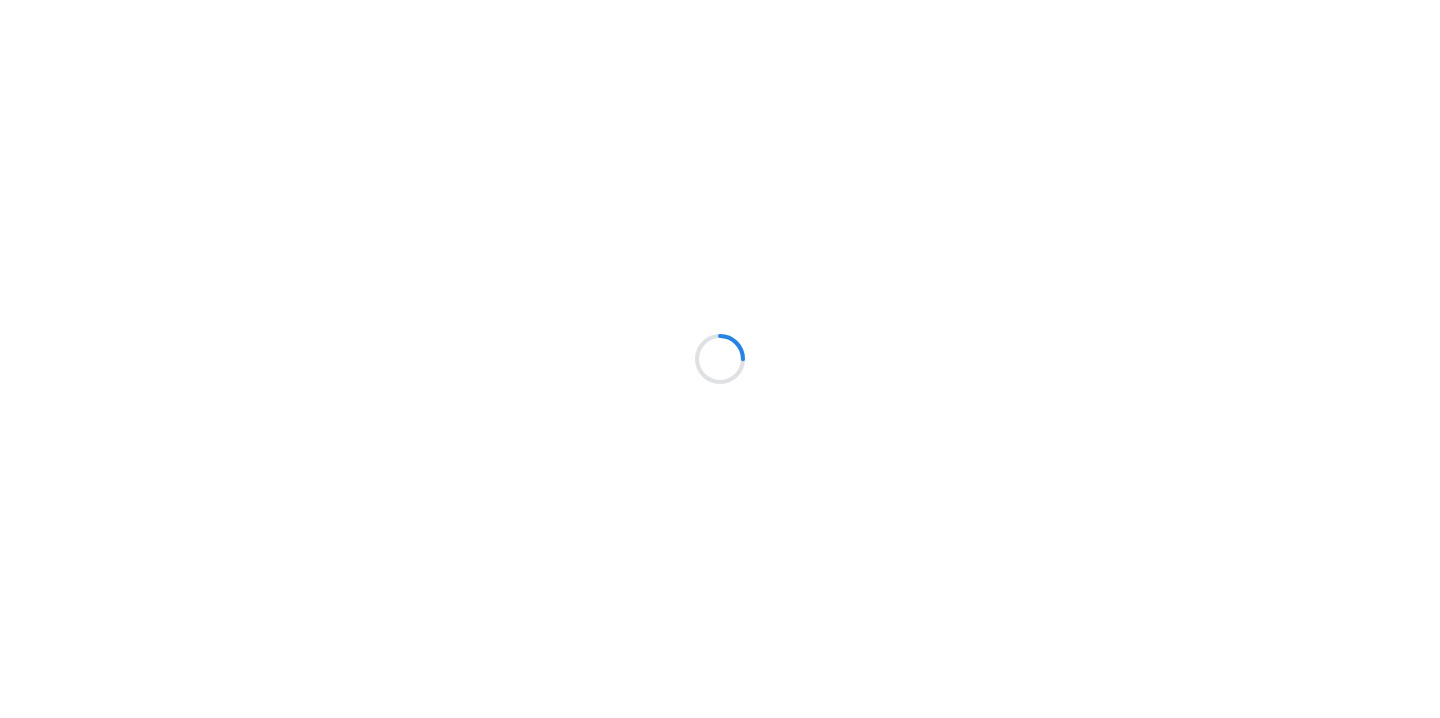 scroll, scrollTop: 0, scrollLeft: 0, axis: both 